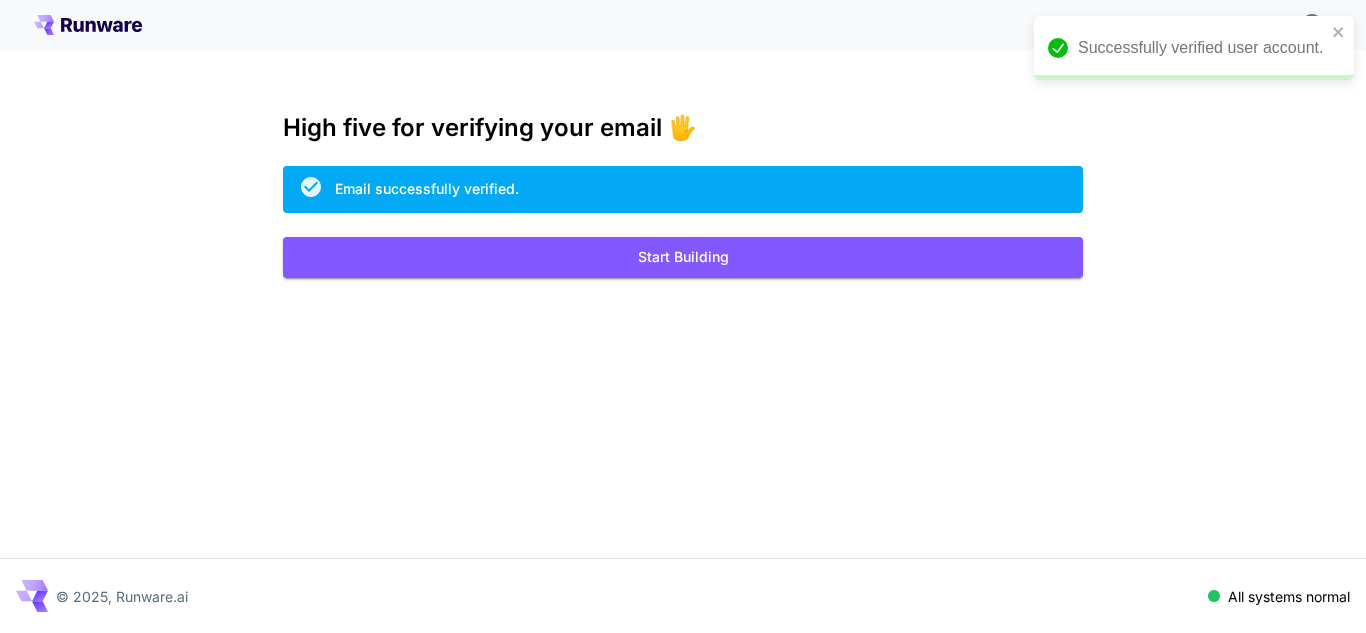 scroll, scrollTop: 0, scrollLeft: 0, axis: both 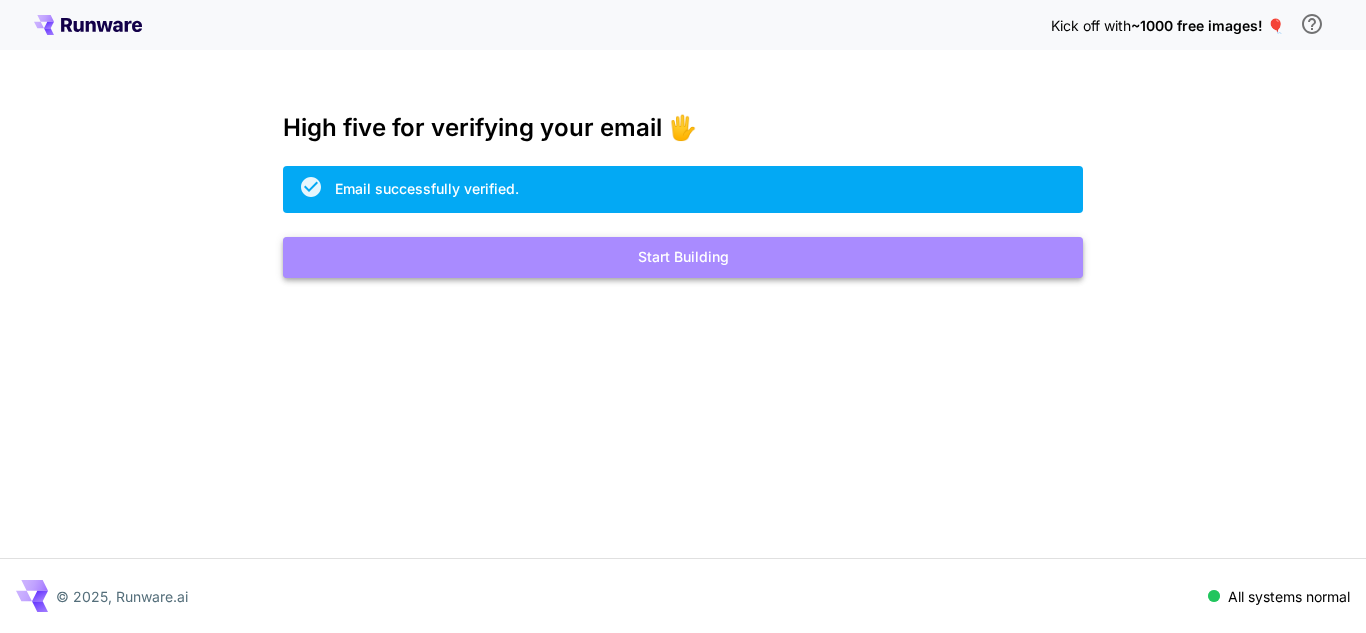 click on "Start Building" at bounding box center (683, 257) 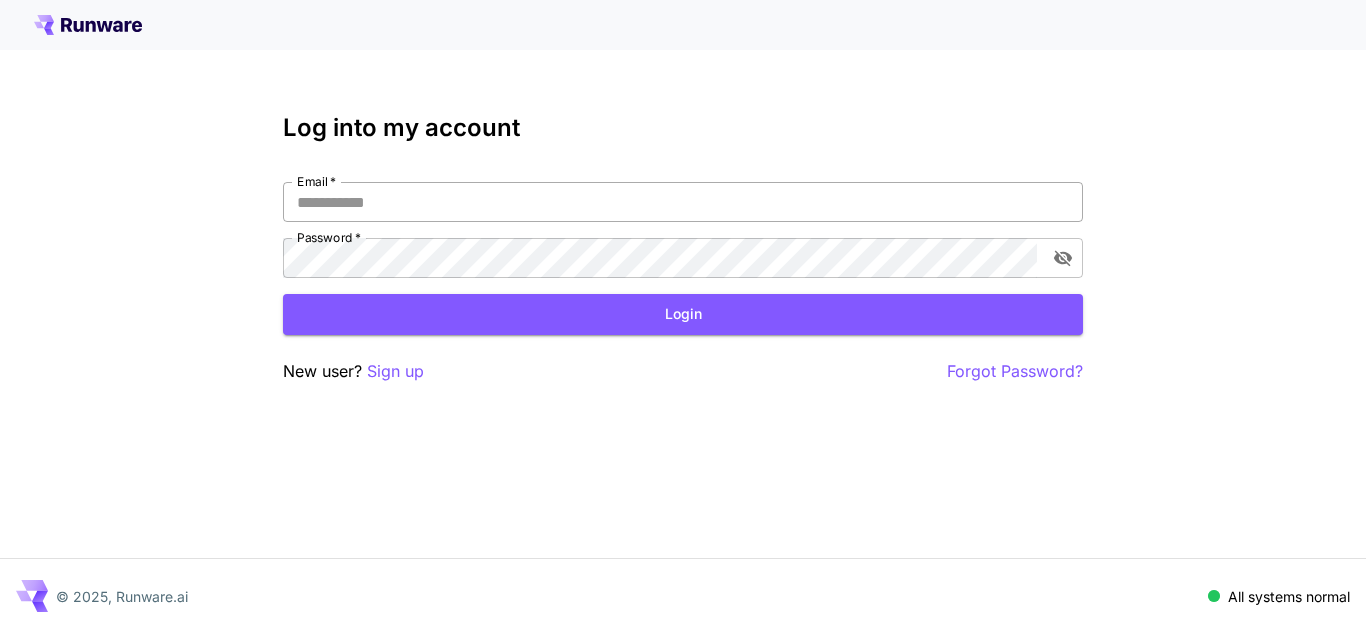 click on "Email   *" at bounding box center [683, 202] 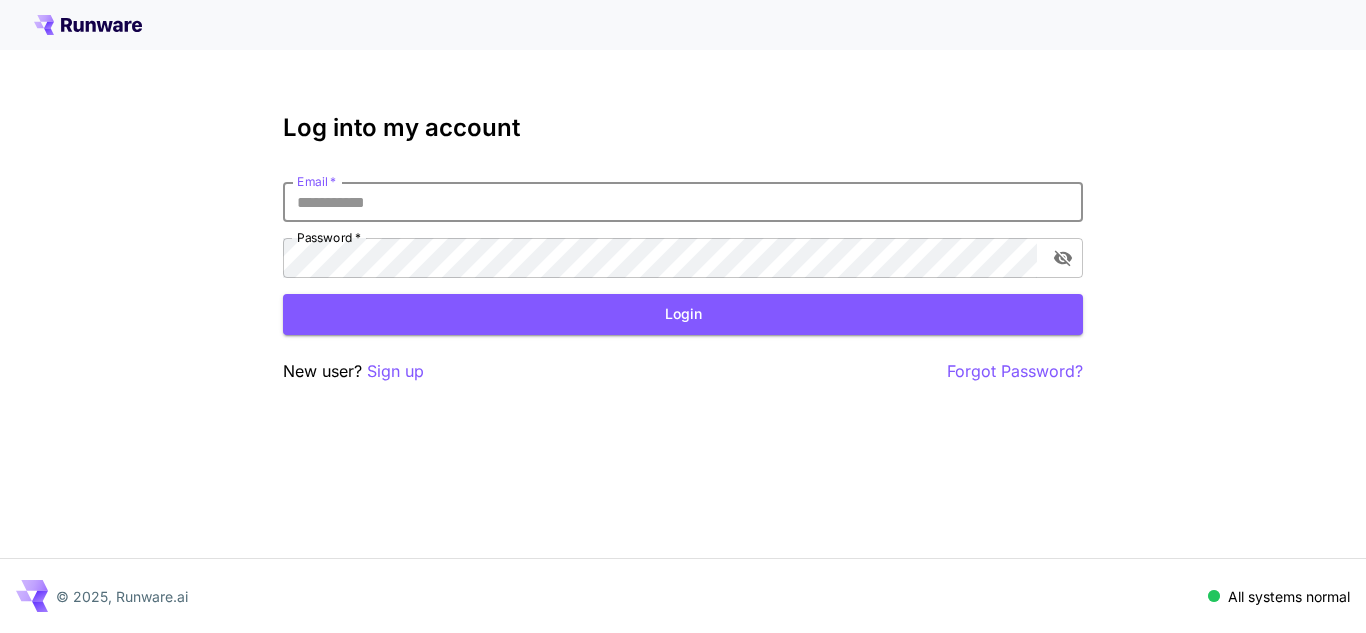 paste on "**********" 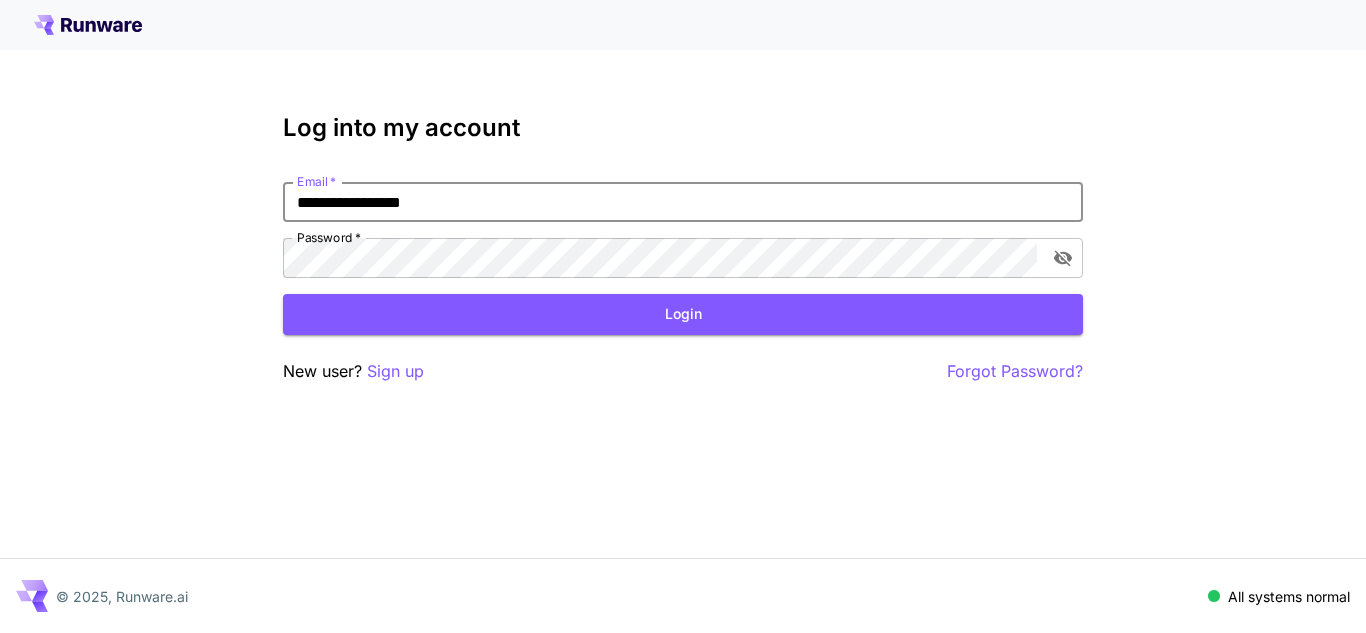 type on "**********" 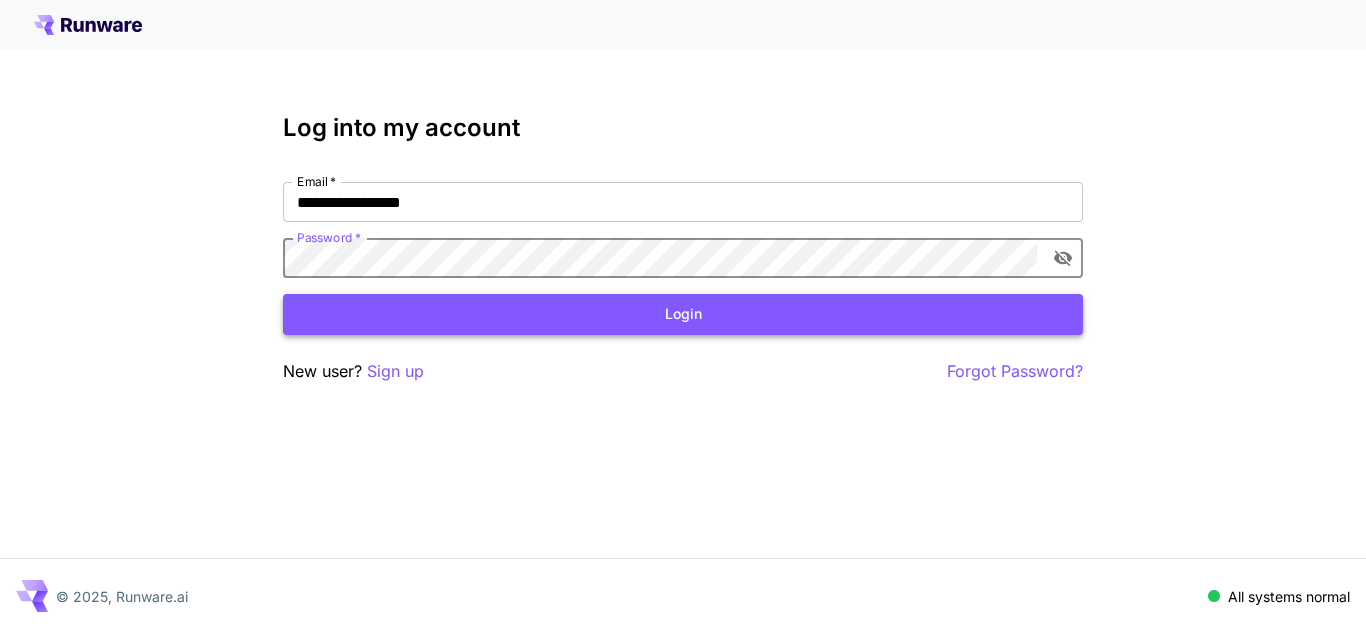 click on "Login" at bounding box center [683, 314] 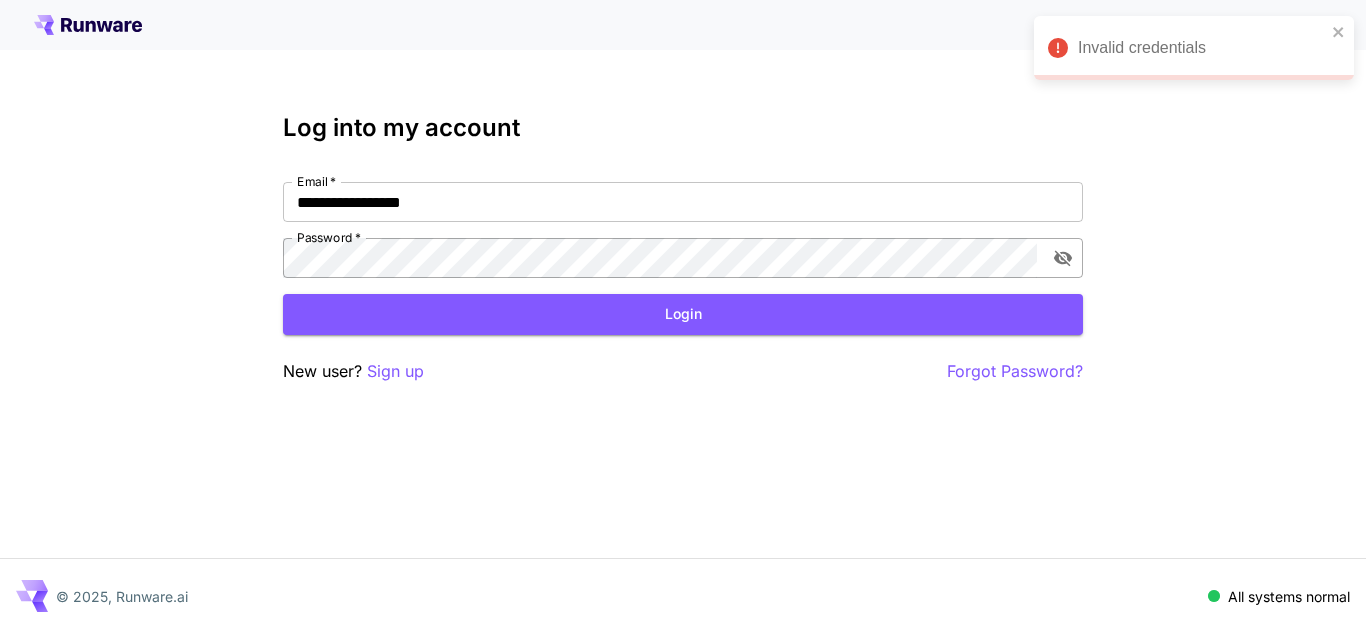 click 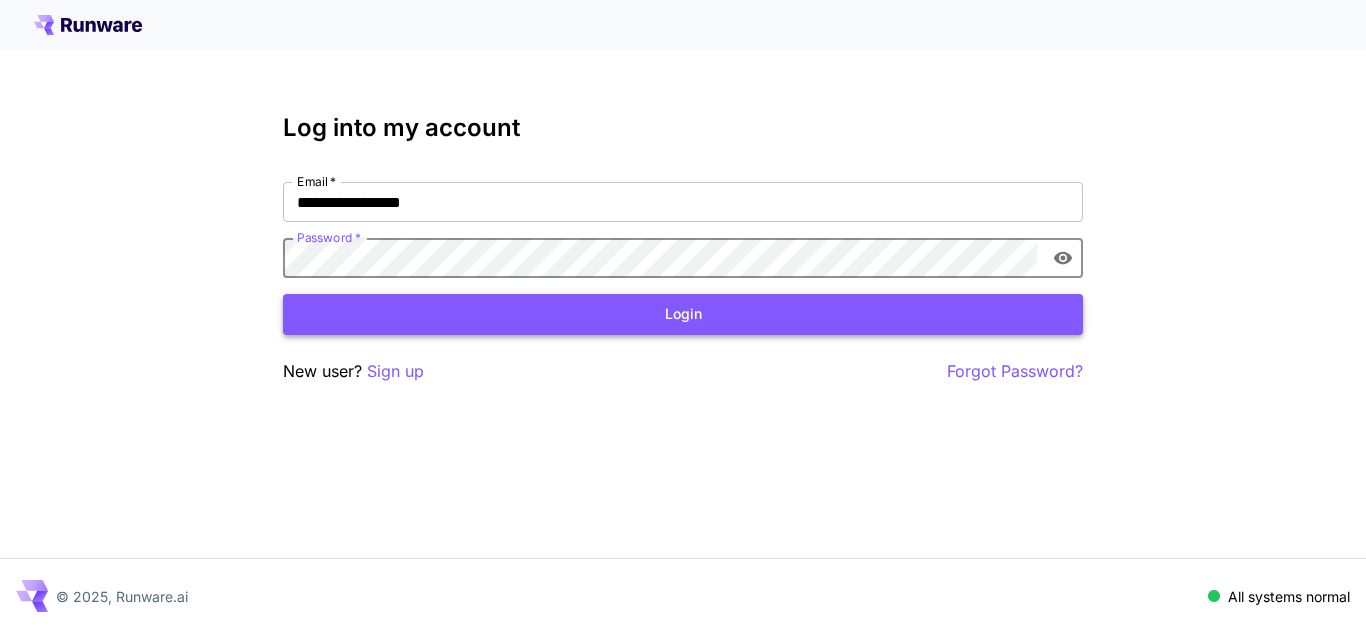 click on "Login" at bounding box center [683, 314] 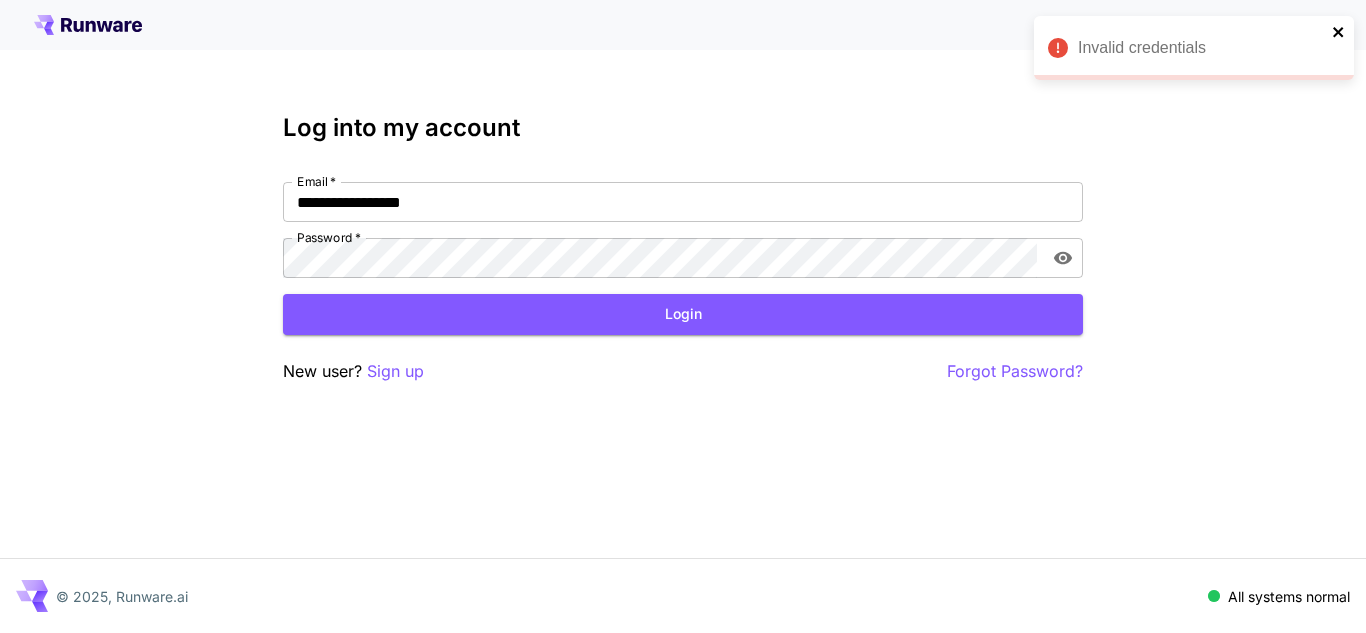 click 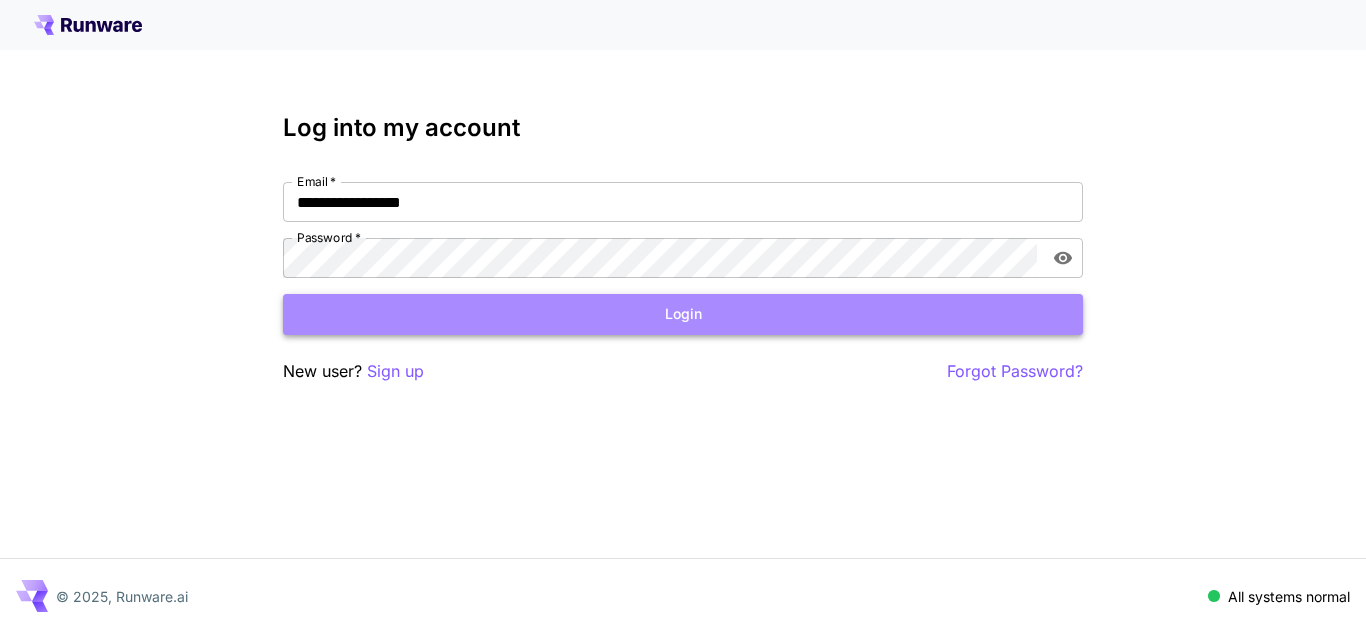 click on "Login" at bounding box center (683, 314) 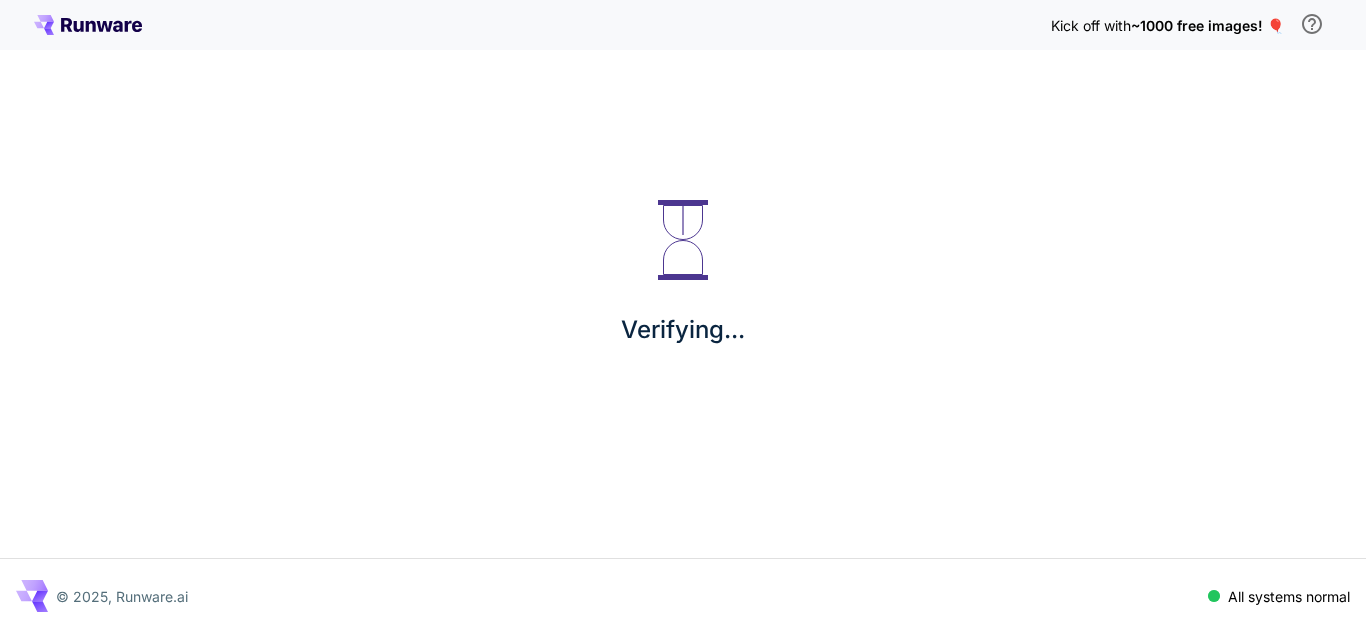 scroll, scrollTop: 0, scrollLeft: 0, axis: both 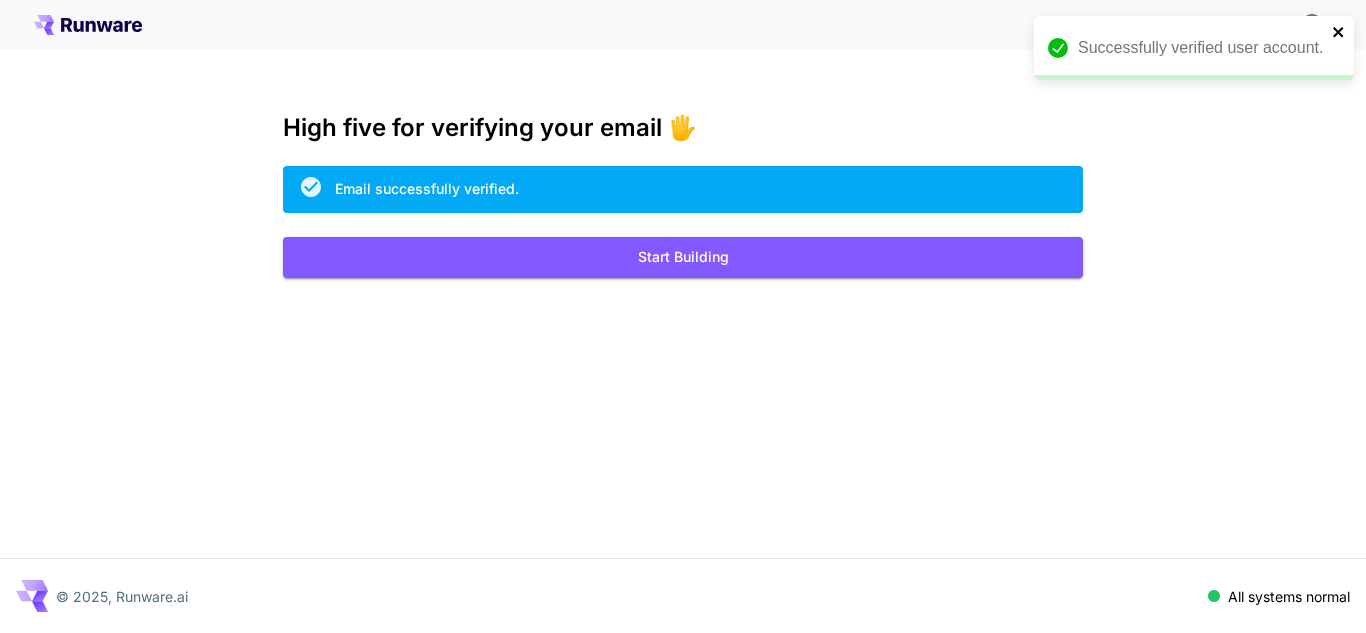 click 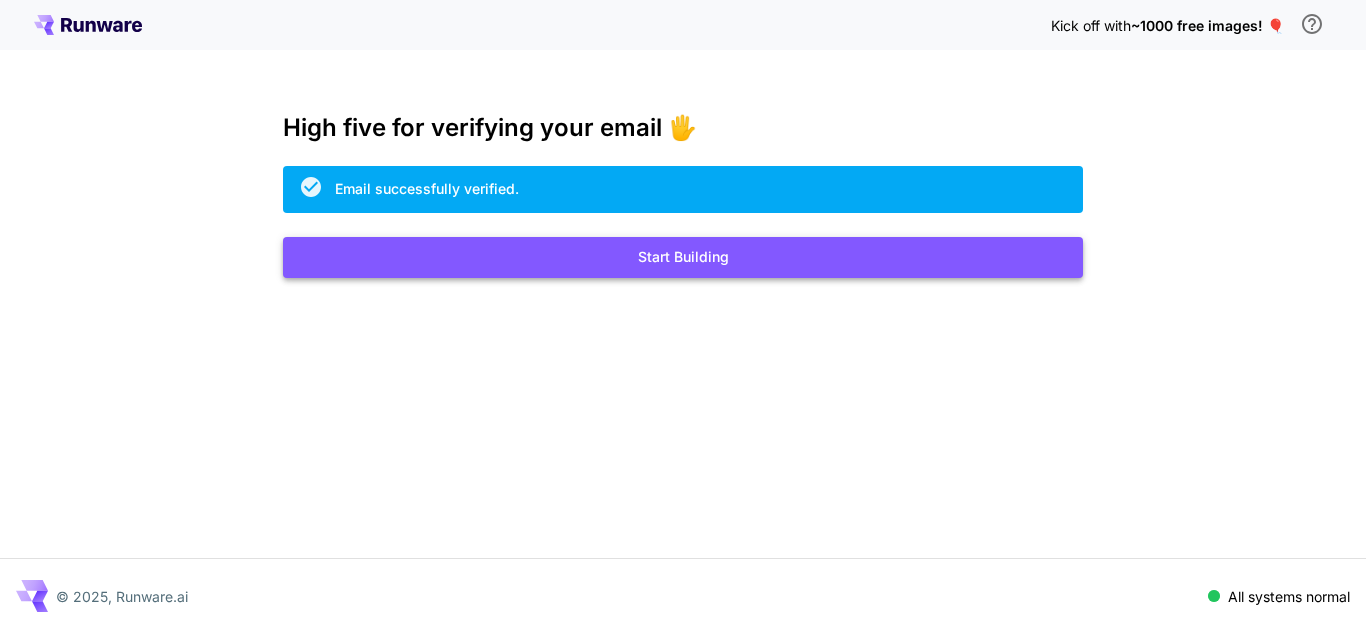 click on "Start Building" at bounding box center (683, 257) 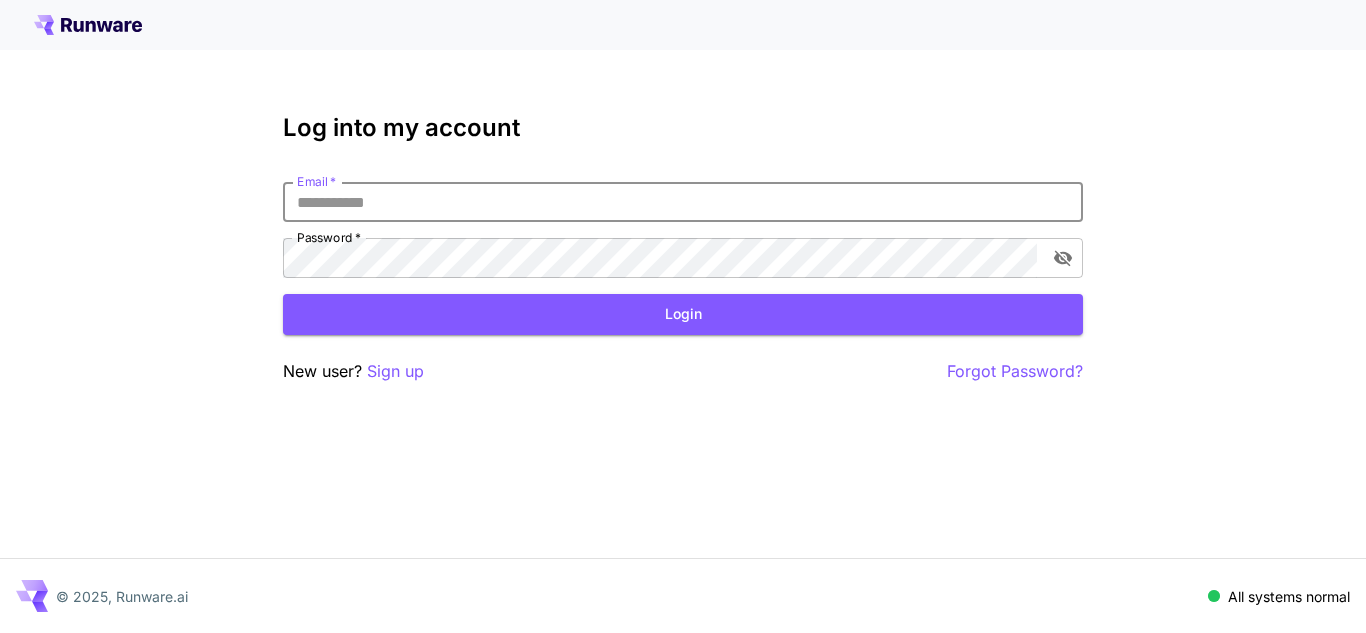 click on "Email   *" at bounding box center (683, 202) 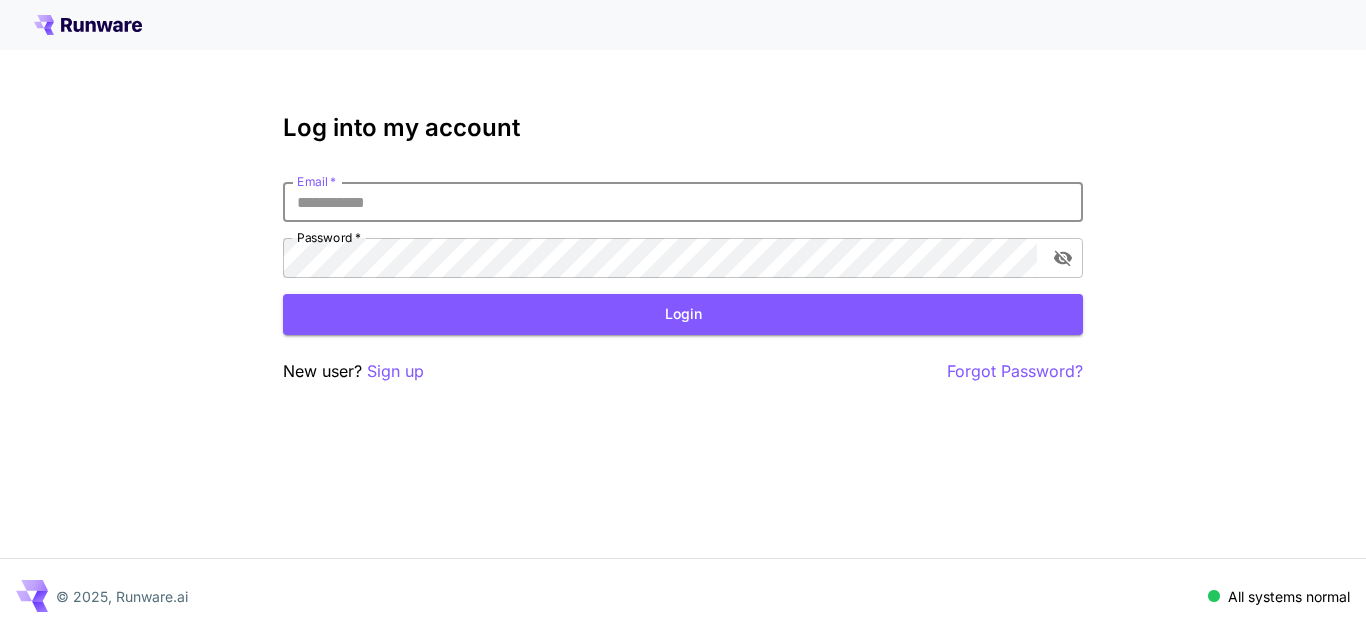 type on "**********" 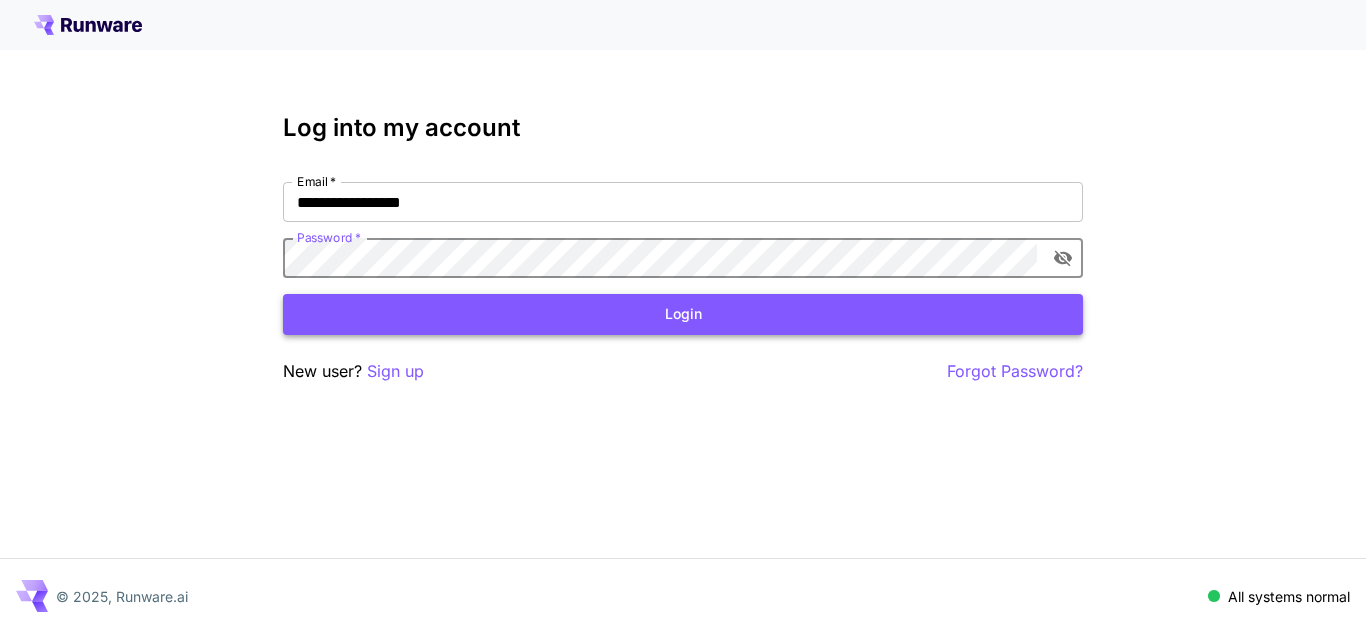 click on "Login" at bounding box center [683, 314] 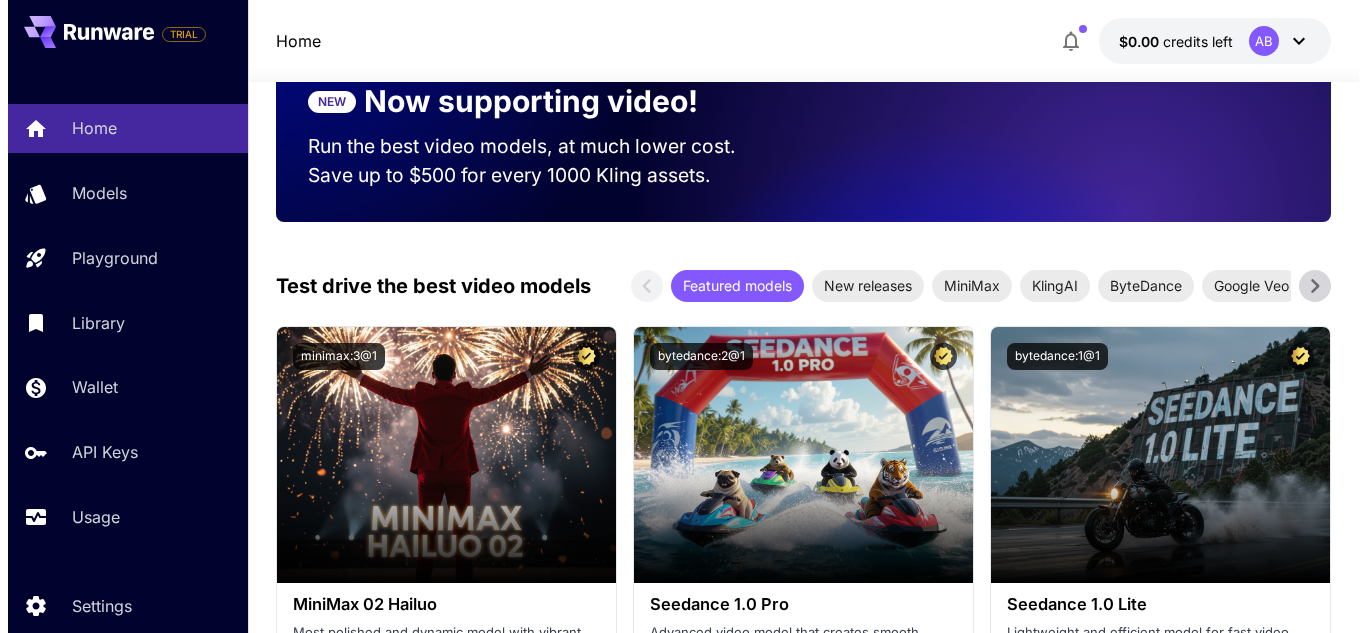 scroll, scrollTop: 400, scrollLeft: 0, axis: vertical 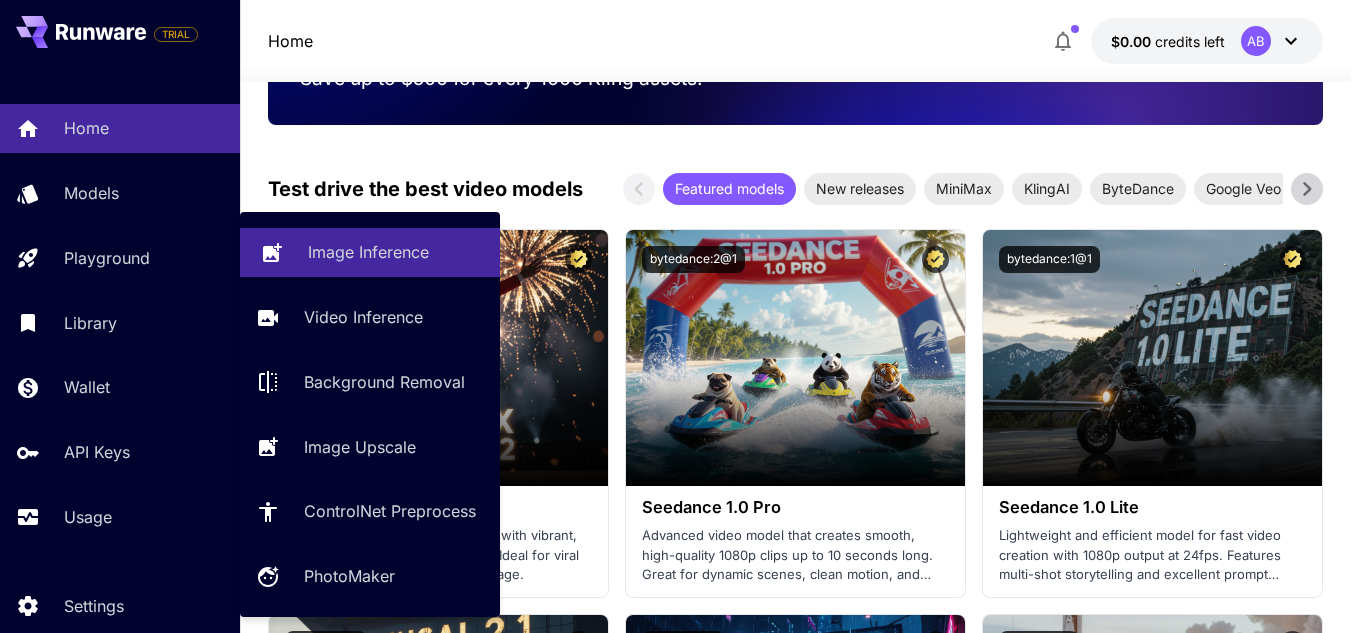 click on "Image Inference" at bounding box center [368, 252] 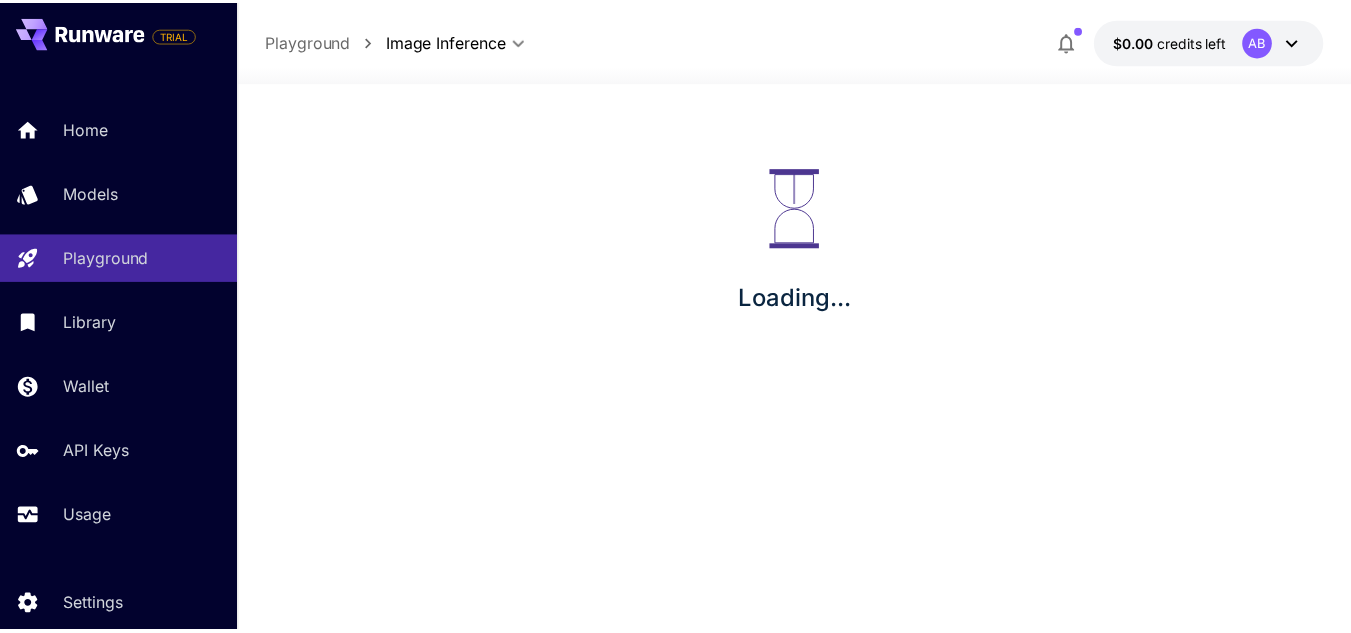 scroll, scrollTop: 0, scrollLeft: 0, axis: both 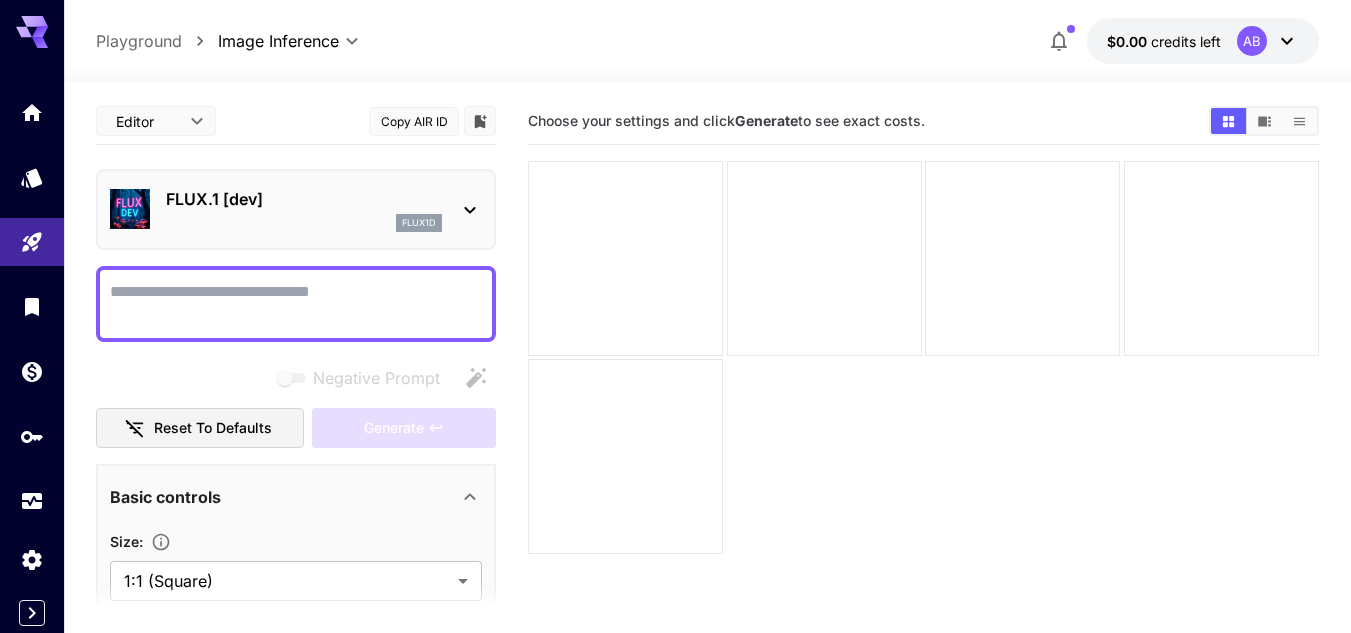 click on "Negative Prompt" at bounding box center (296, 304) 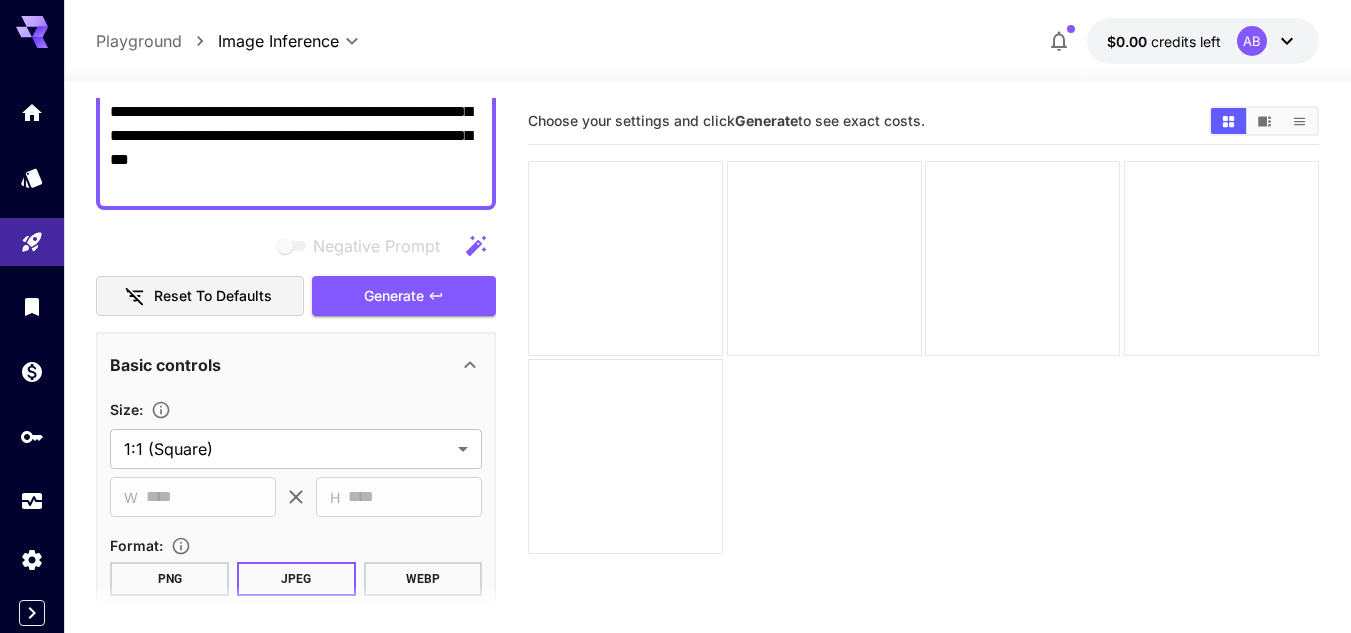 scroll, scrollTop: 400, scrollLeft: 0, axis: vertical 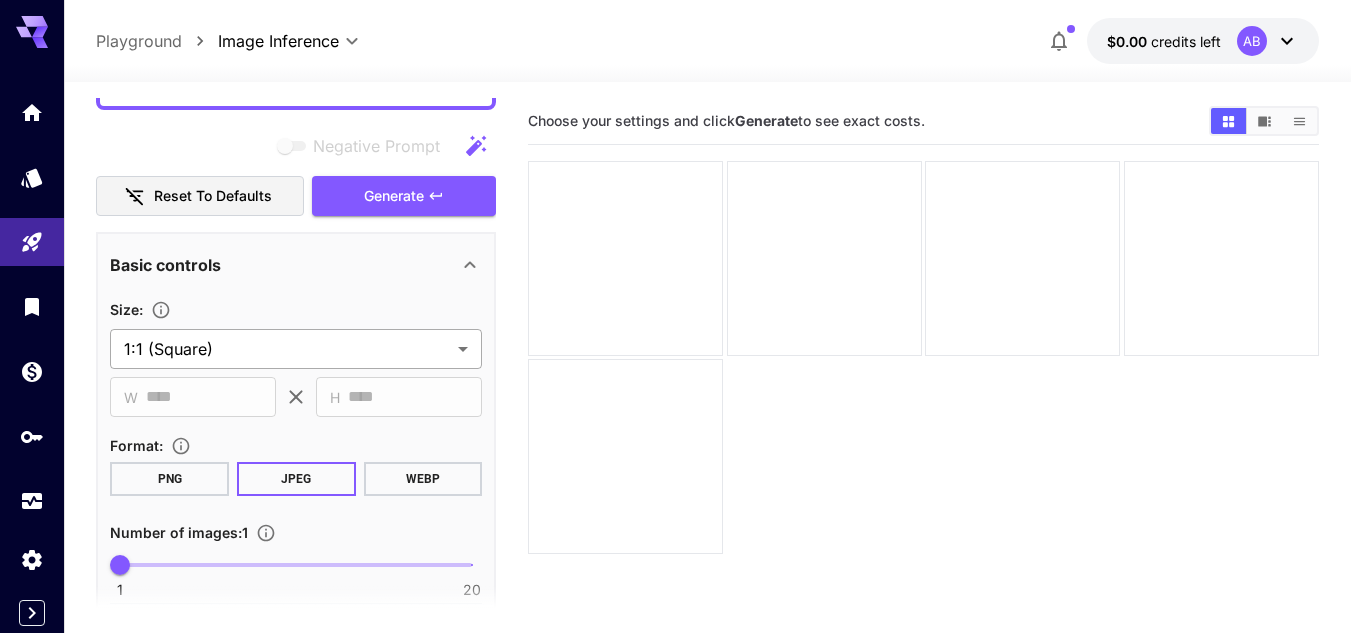 type on "**********" 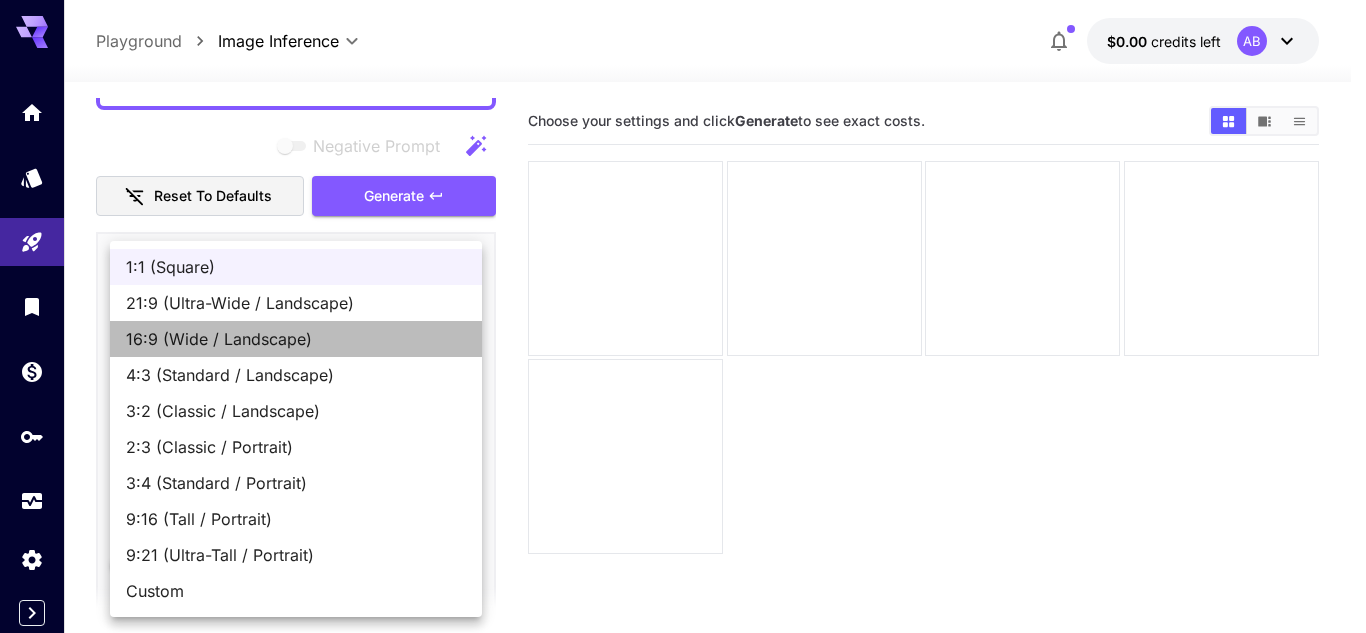 click on "16:9 (Wide / Landscape)" at bounding box center [296, 339] 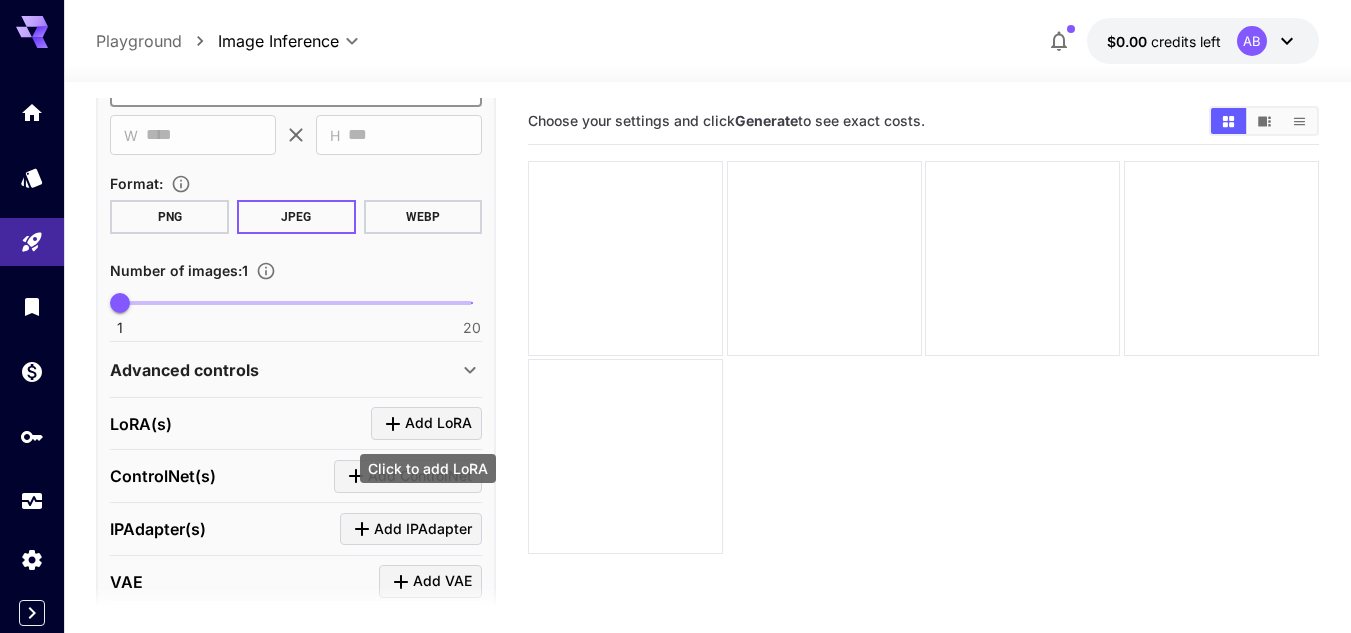 scroll, scrollTop: 800, scrollLeft: 0, axis: vertical 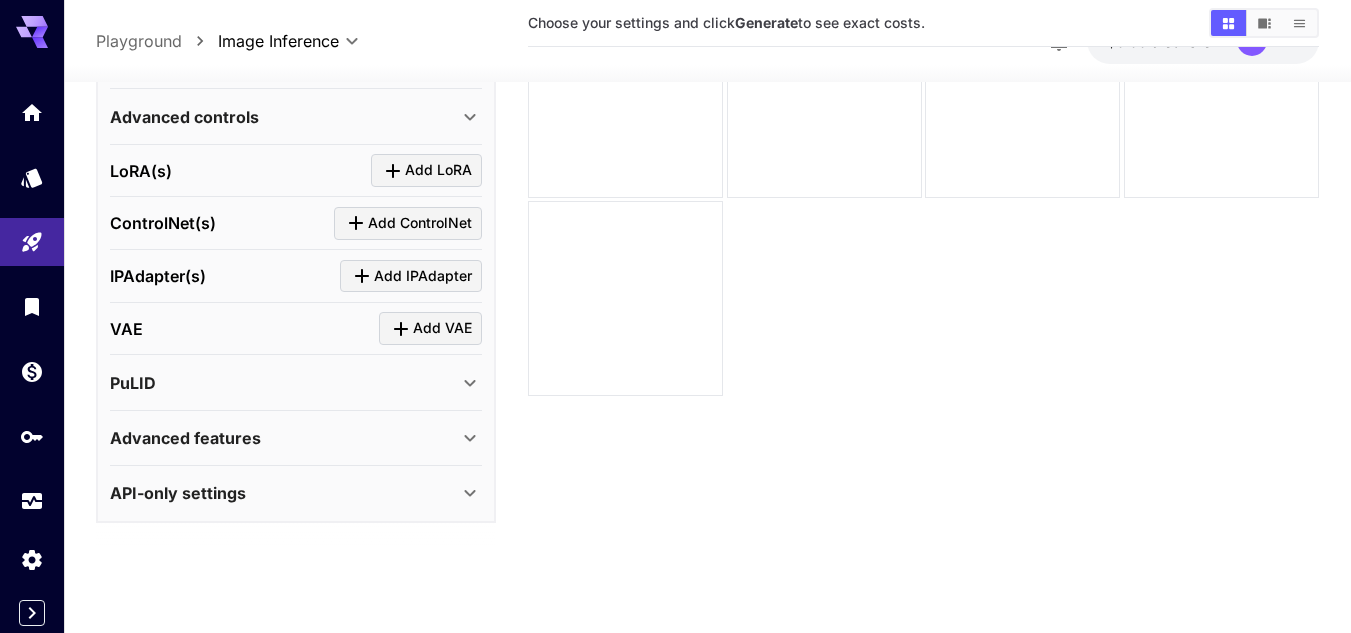 click on "API-only settings" at bounding box center (284, 493) 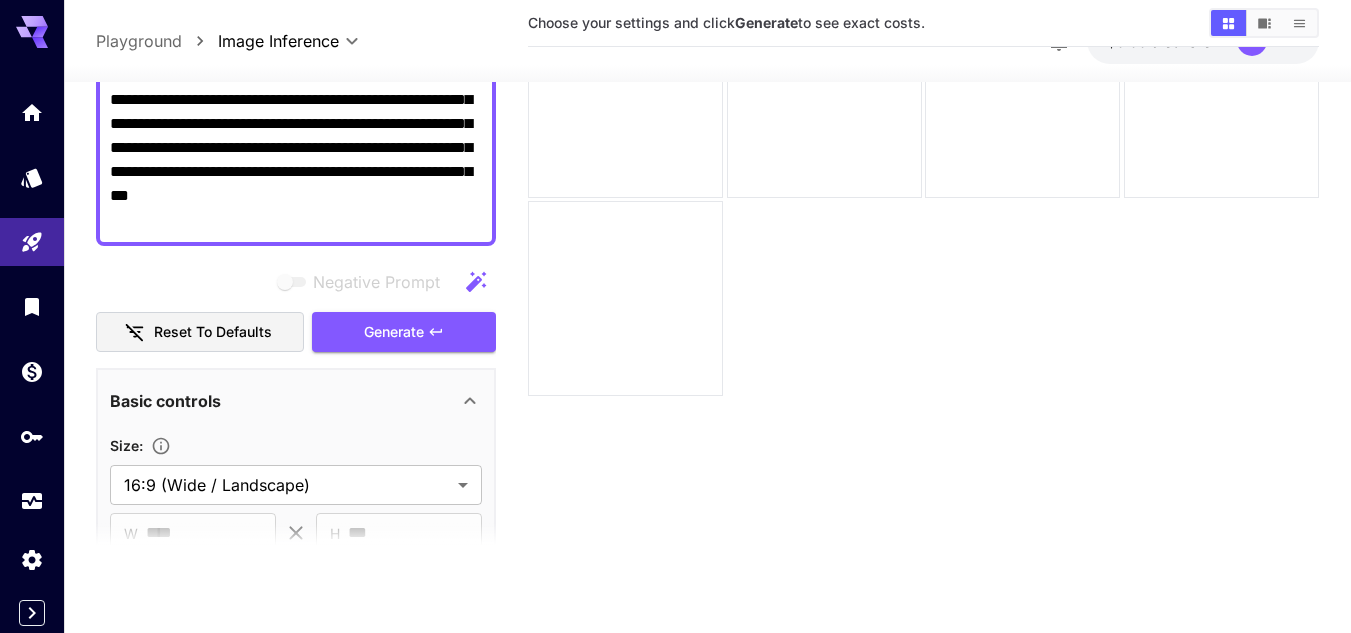scroll, scrollTop: 191, scrollLeft: 0, axis: vertical 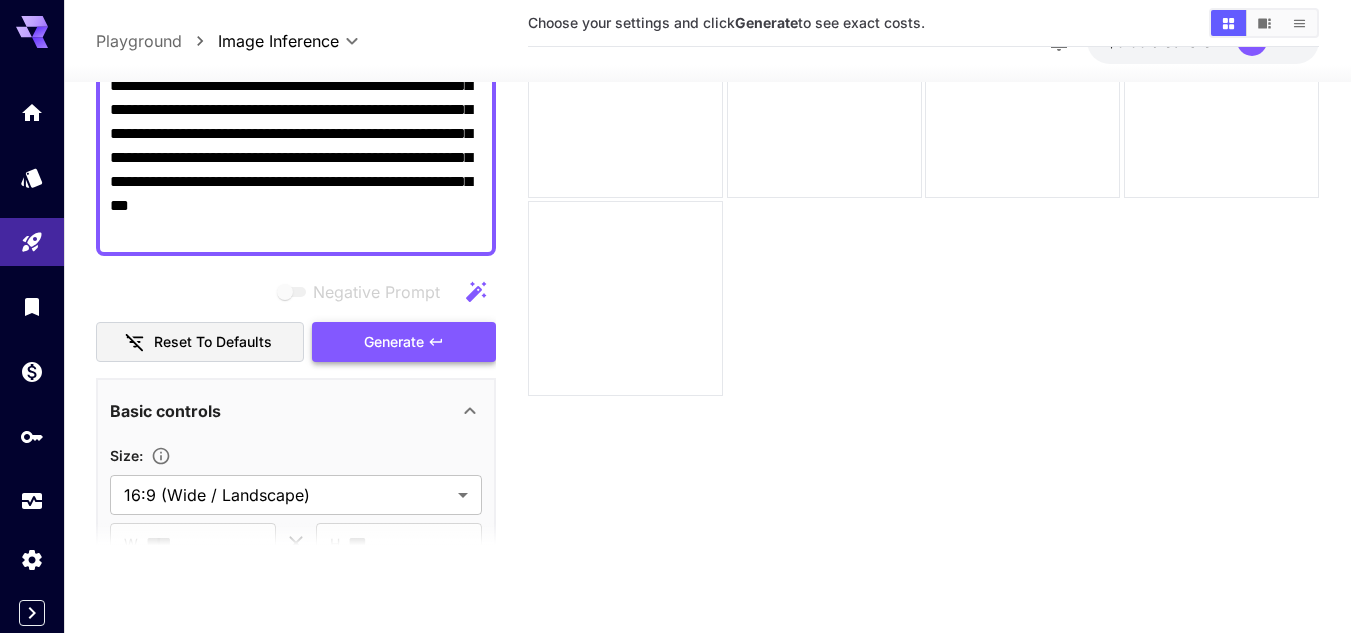 click on "Generate" at bounding box center (404, 342) 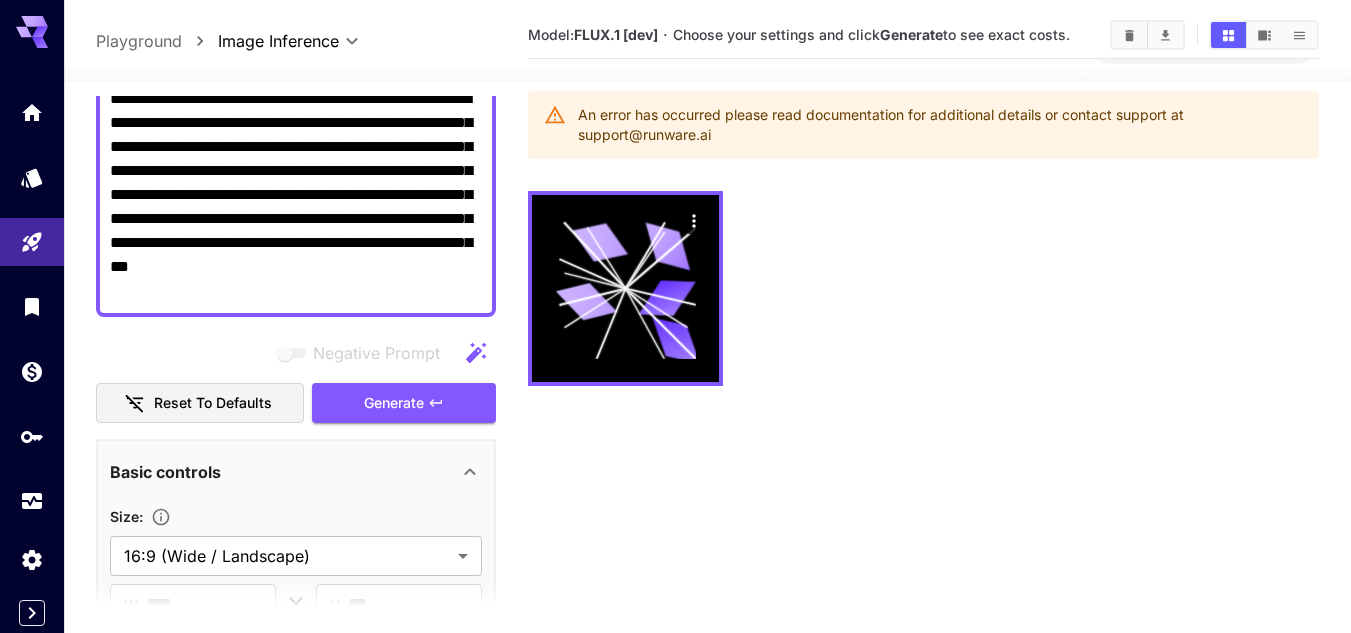 scroll, scrollTop: 0, scrollLeft: 0, axis: both 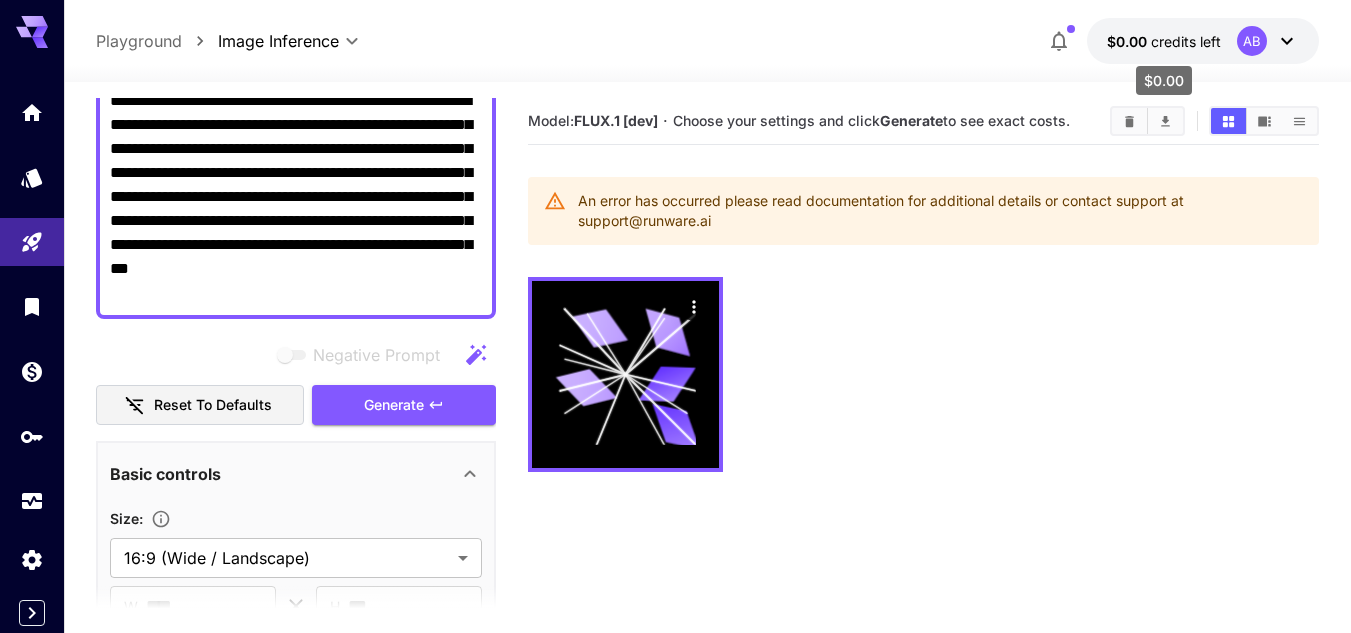 click on "credits left" at bounding box center [1186, 41] 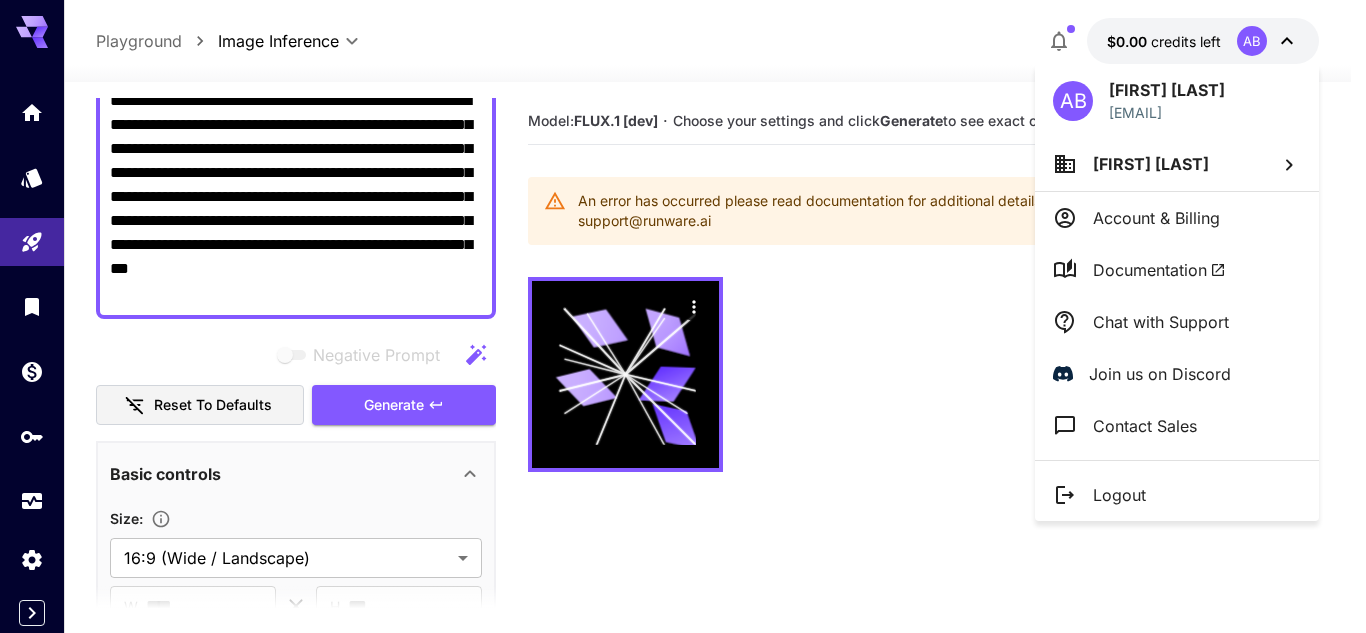 click at bounding box center (683, 316) 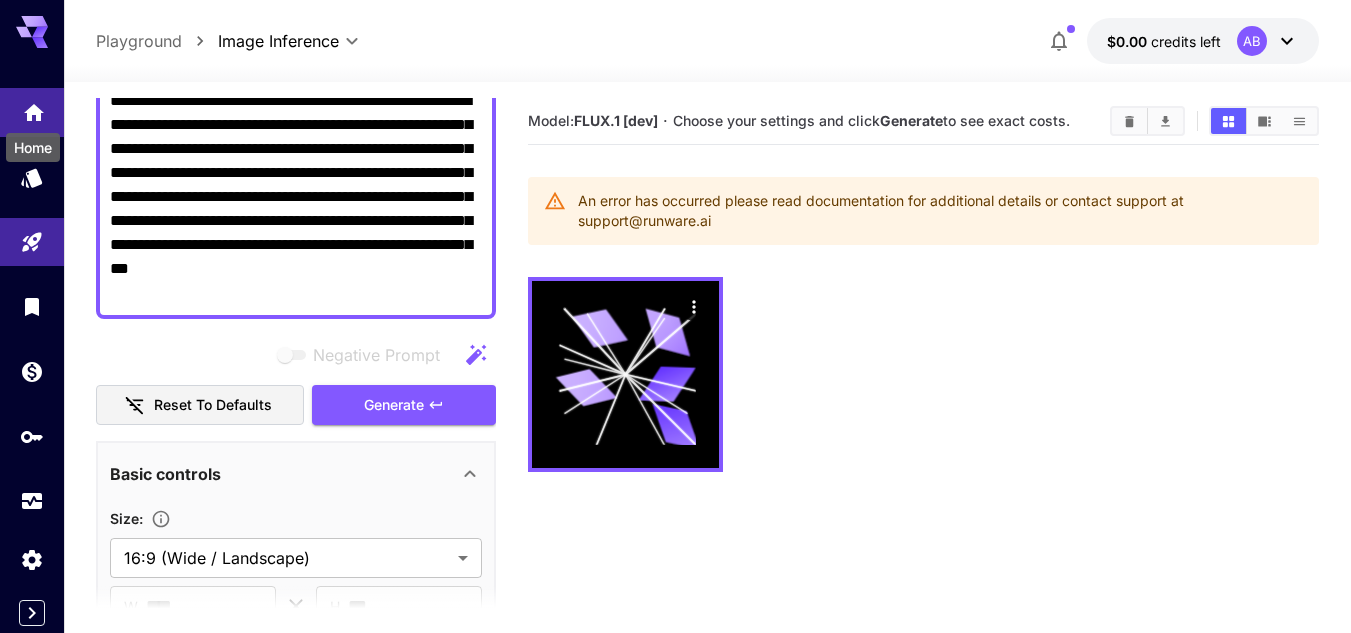 click 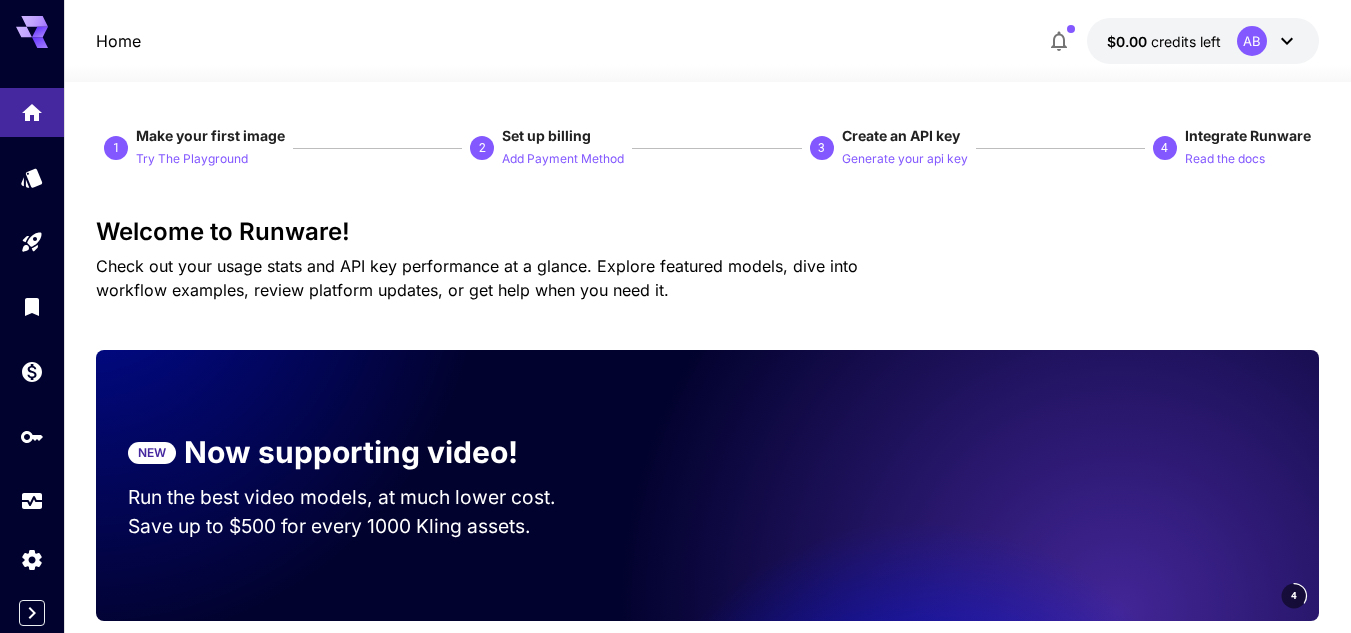 click on "2" at bounding box center (482, 148) 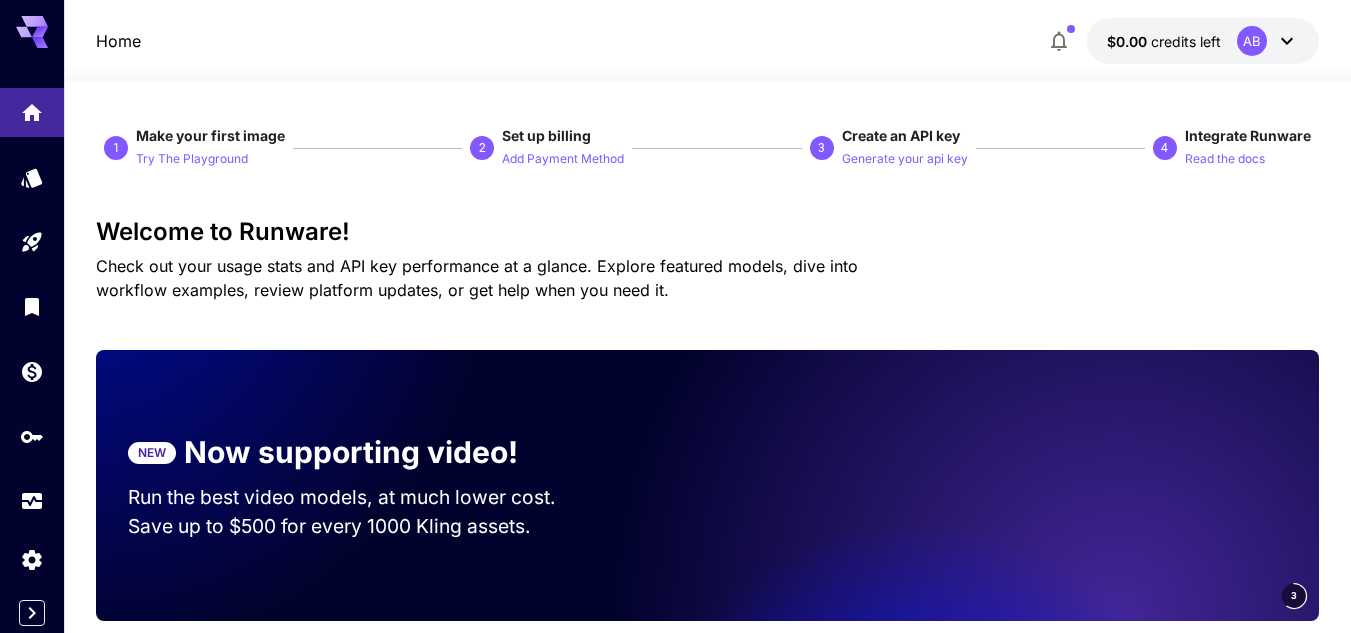 click on "4" at bounding box center [1169, 148] 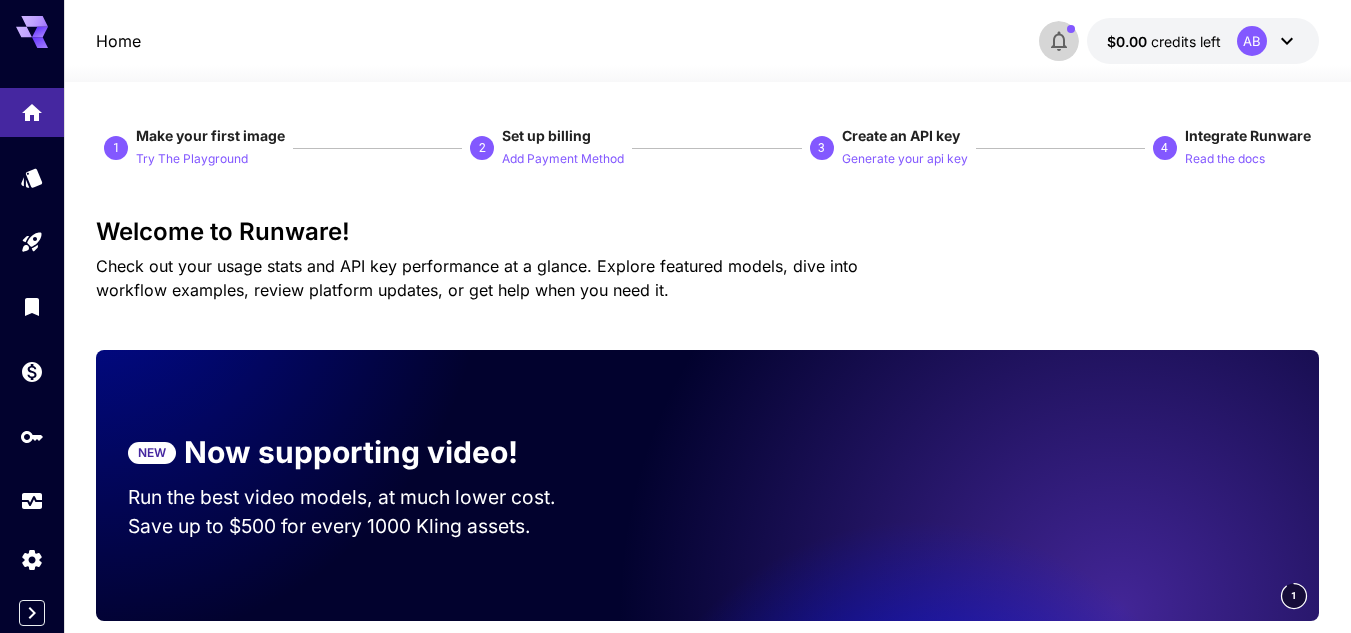 click 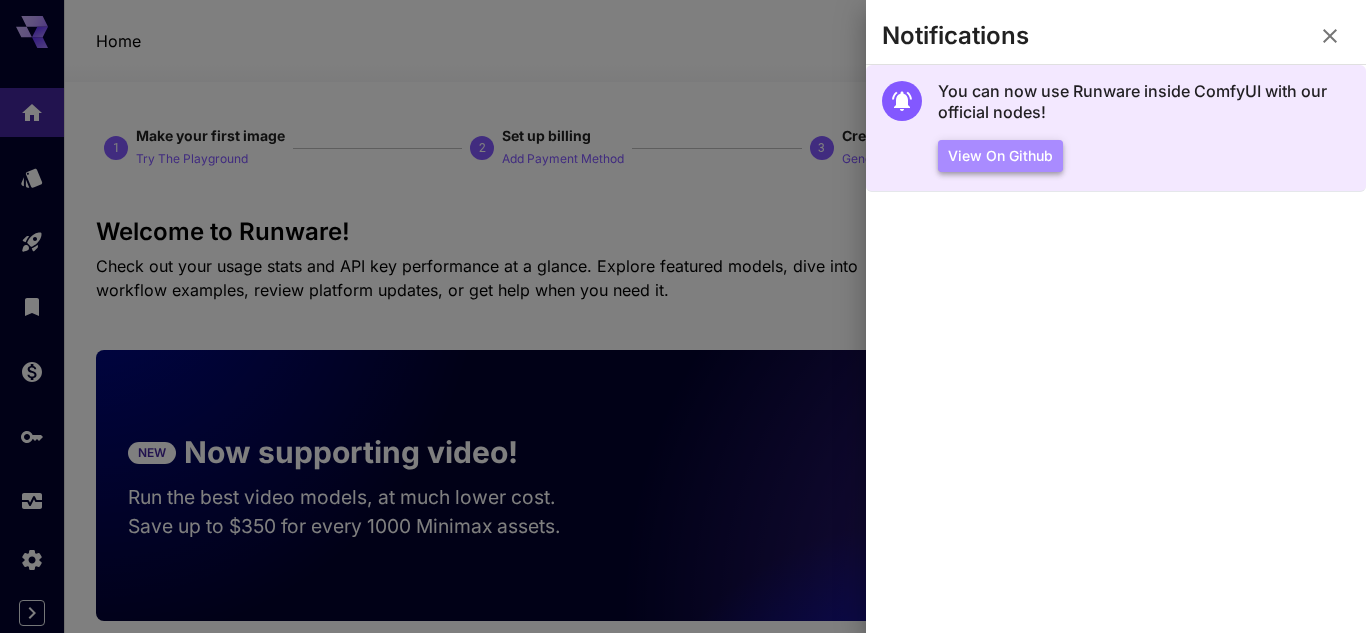 click on "View on Github" at bounding box center (1000, 156) 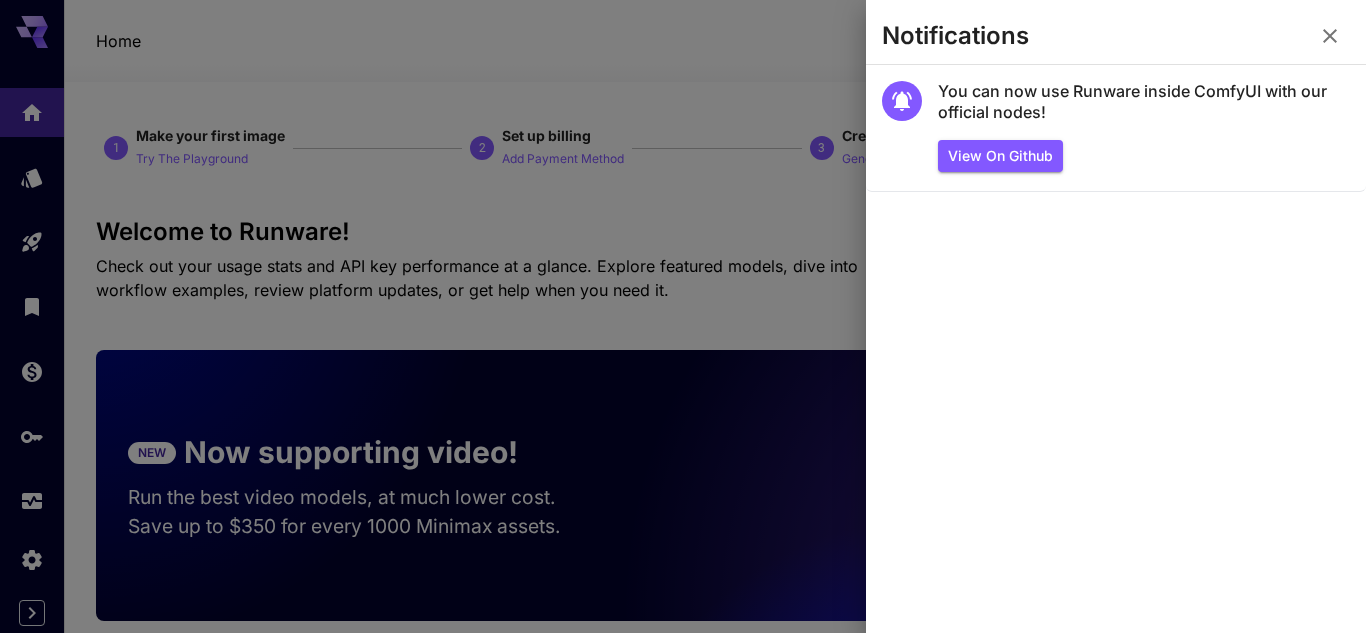 click at bounding box center (683, 316) 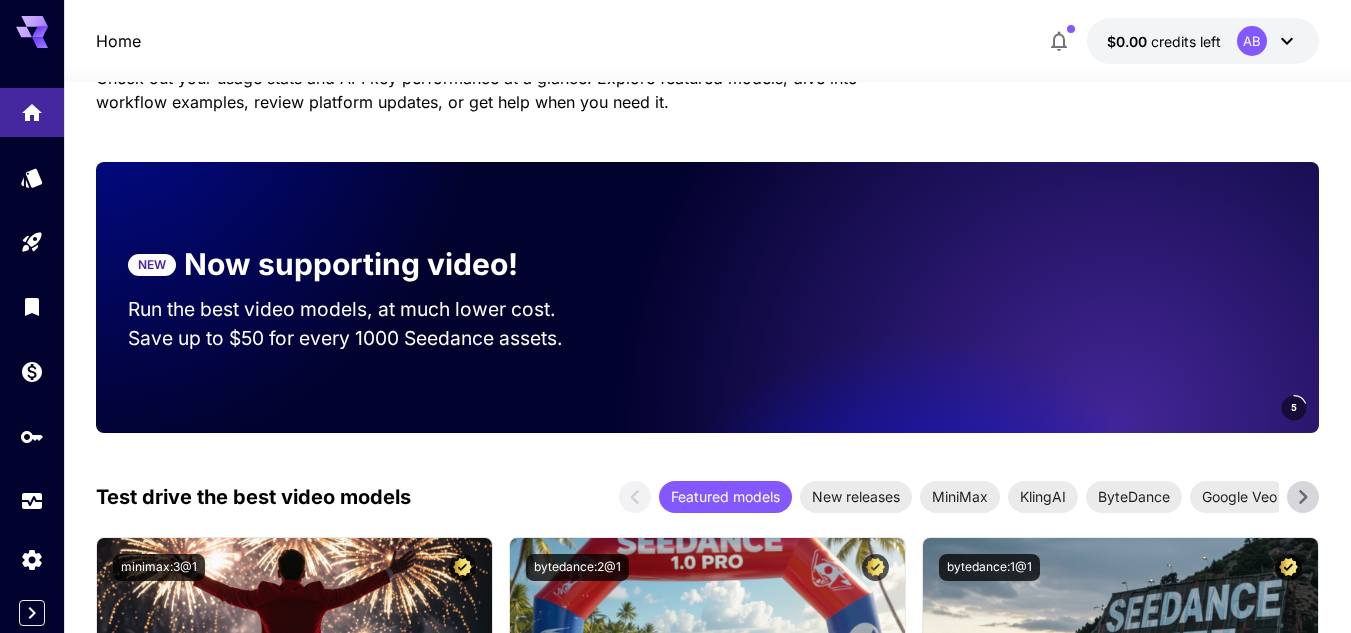 scroll, scrollTop: 200, scrollLeft: 0, axis: vertical 